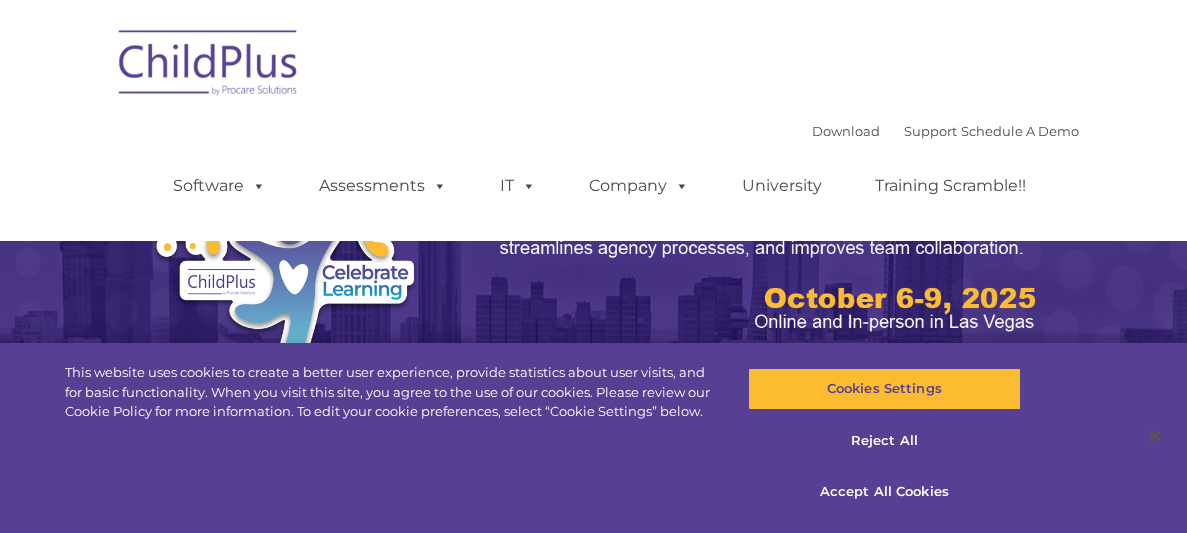 scroll, scrollTop: 0, scrollLeft: 0, axis: both 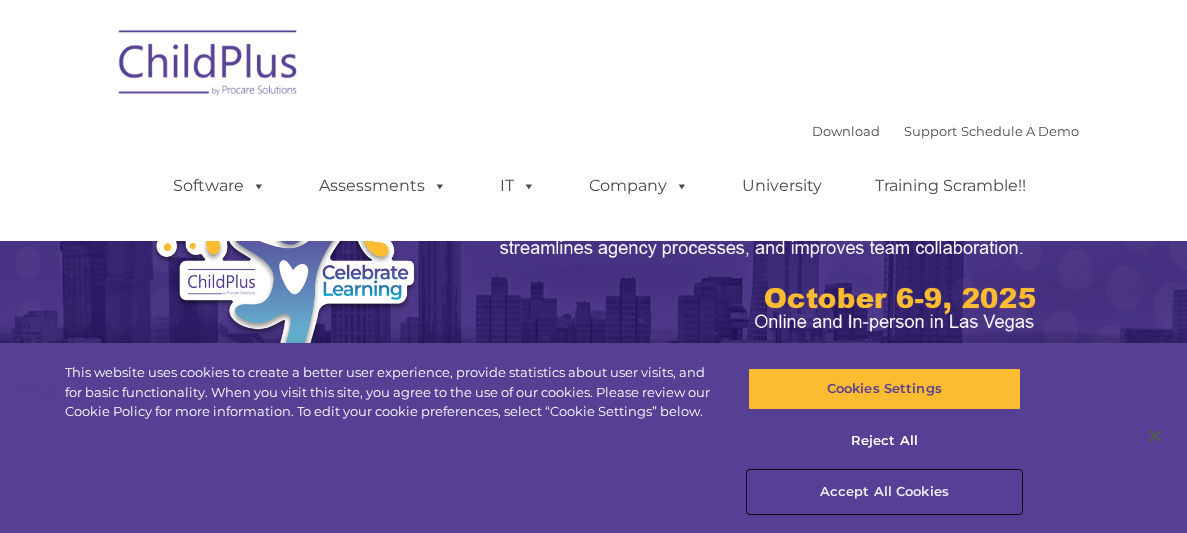 click on "Accept All Cookies" at bounding box center [884, 492] 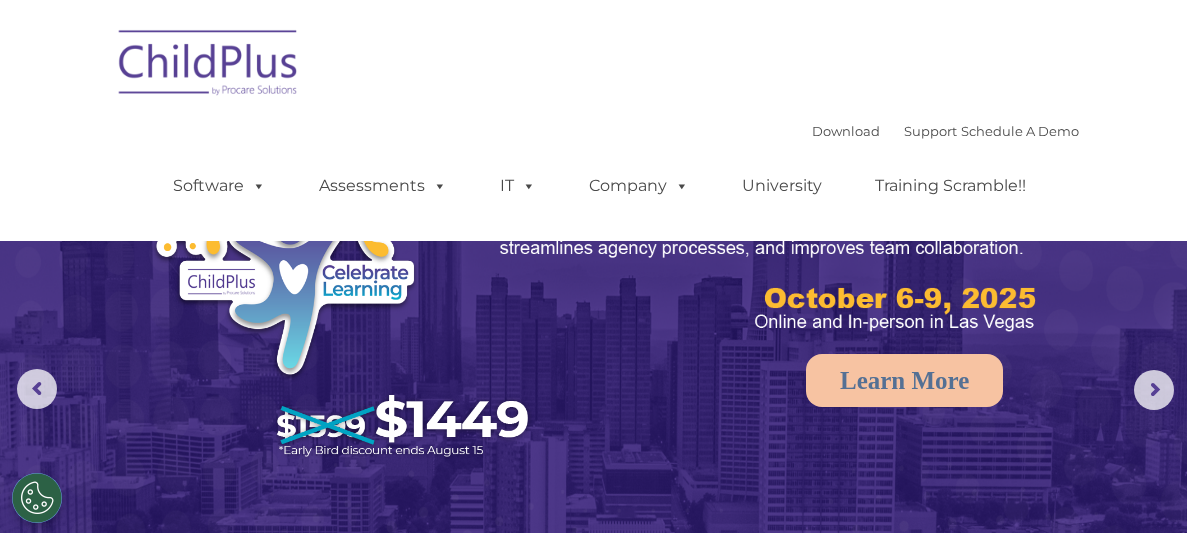 click at bounding box center [209, 66] 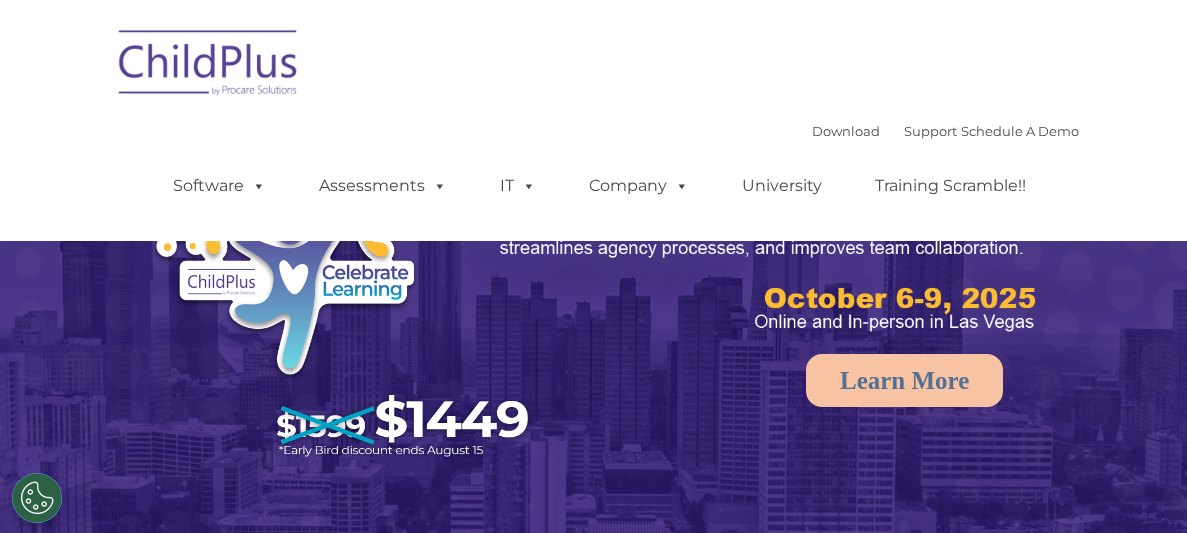 scroll, scrollTop: 0, scrollLeft: 0, axis: both 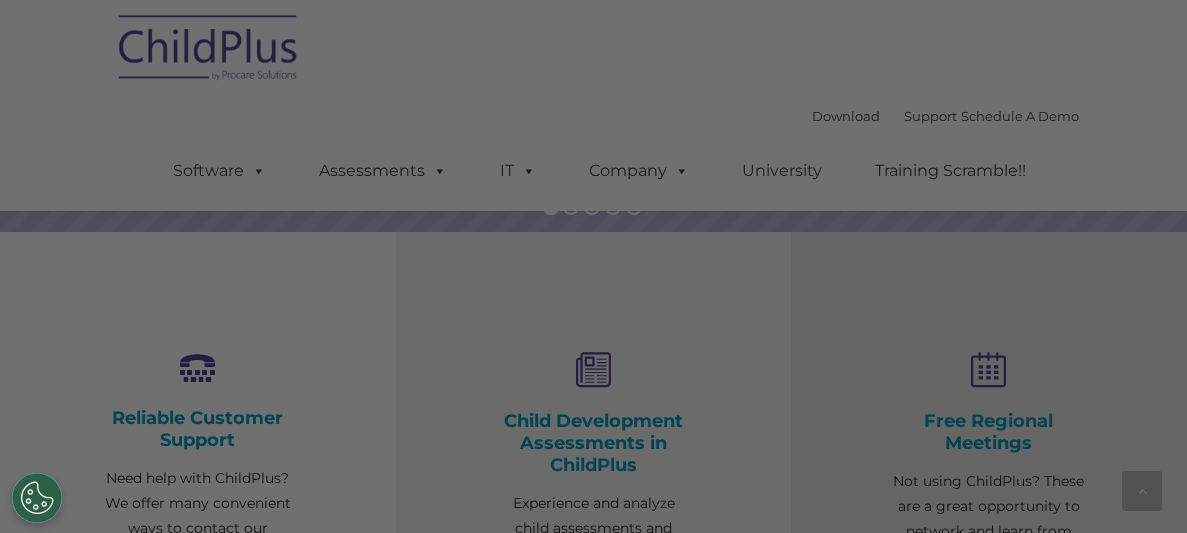 drag, startPoint x: 1178, startPoint y: 60, endPoint x: 1186, endPoint y: 200, distance: 140.22838 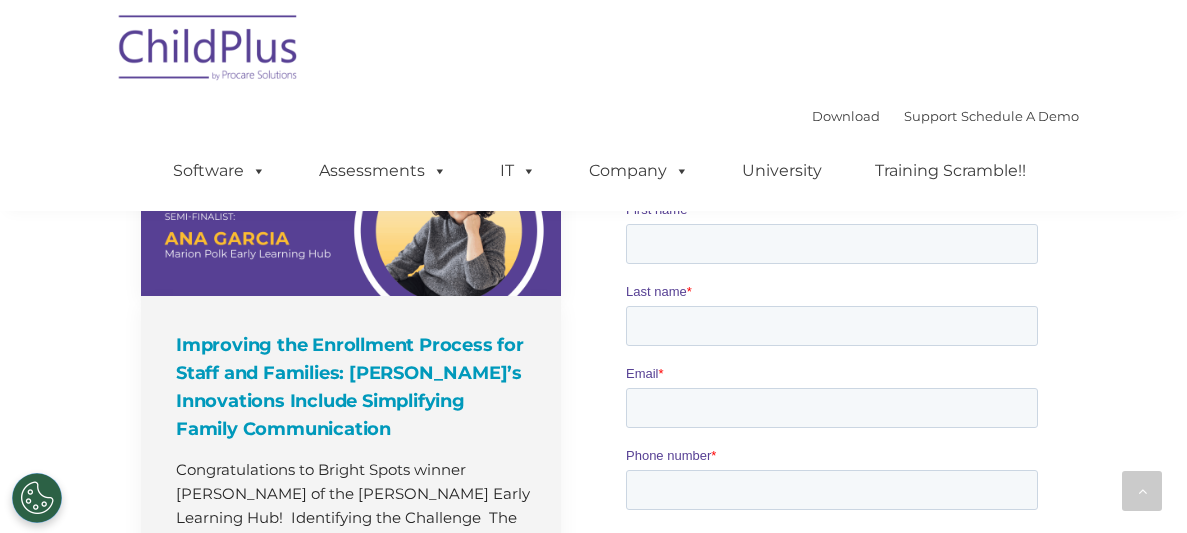 scroll, scrollTop: 2582, scrollLeft: 0, axis: vertical 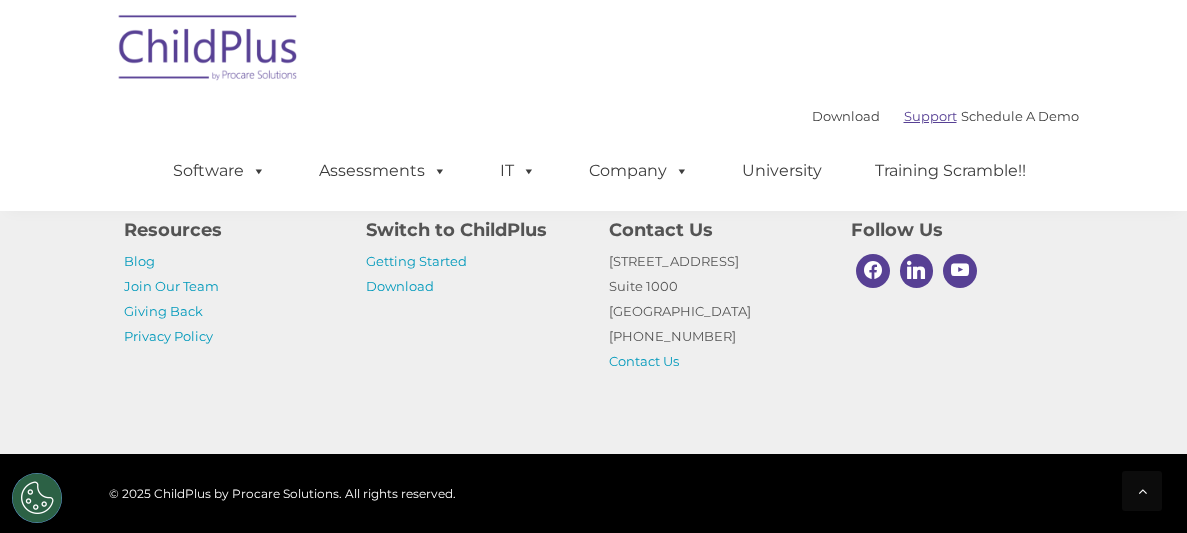 click on "Support" at bounding box center [930, 116] 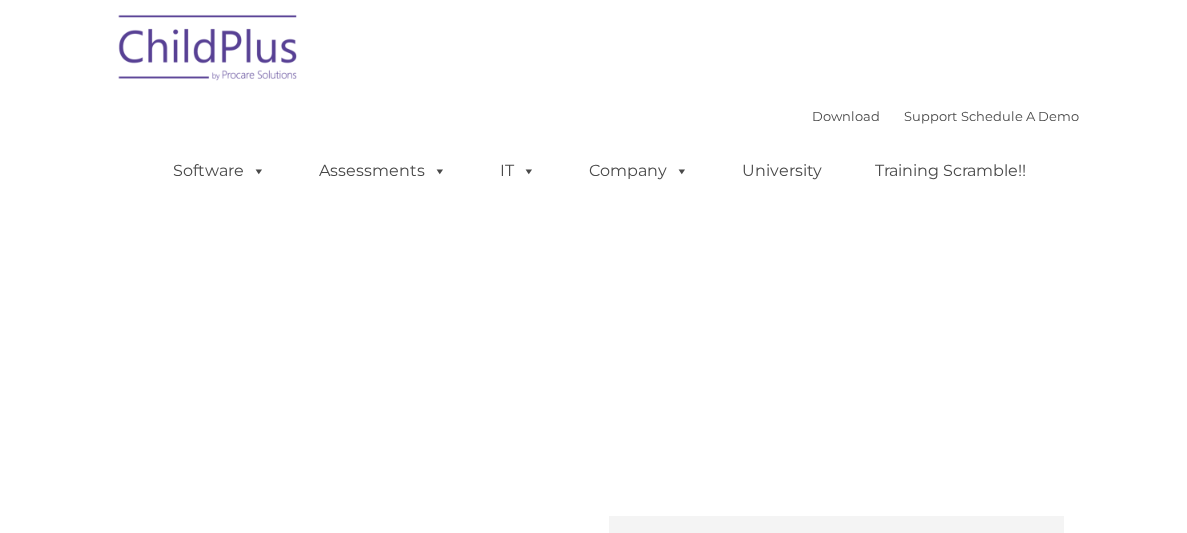 scroll, scrollTop: 0, scrollLeft: 0, axis: both 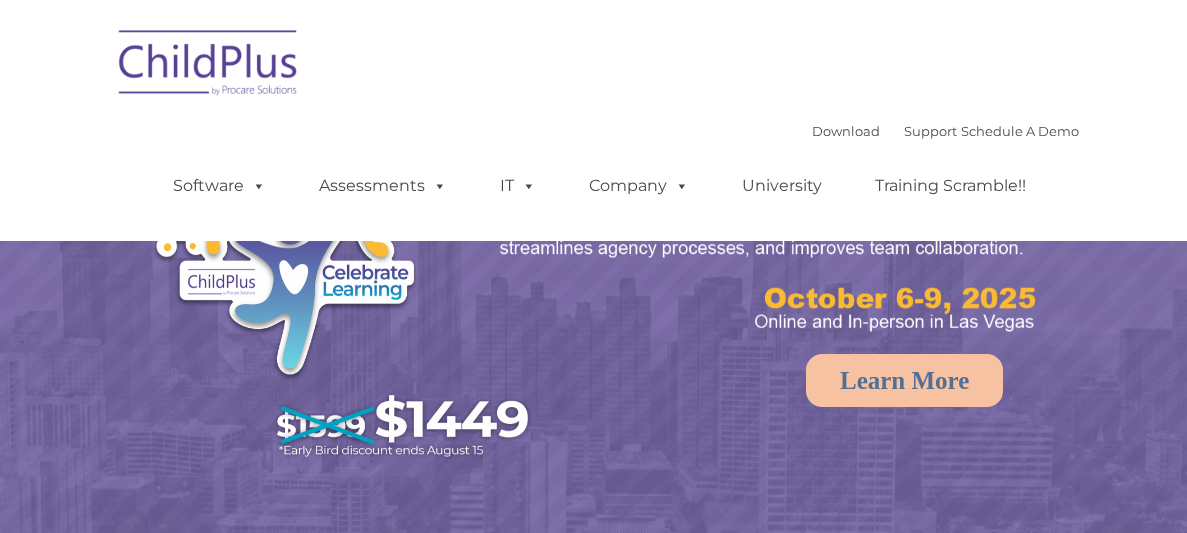 select on "MEDIUM" 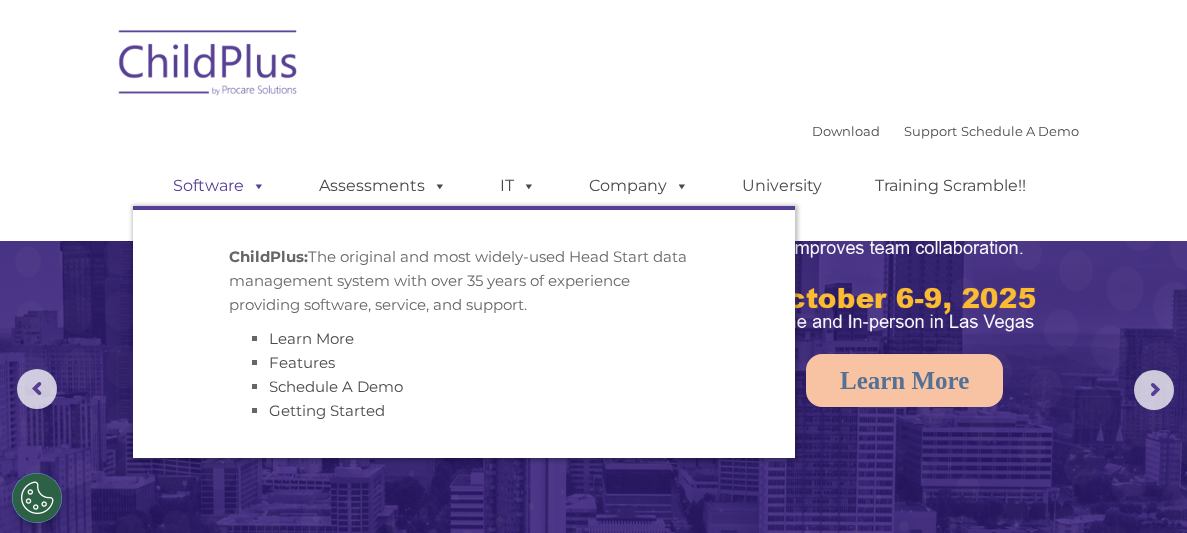 click on "Software" at bounding box center (219, 186) 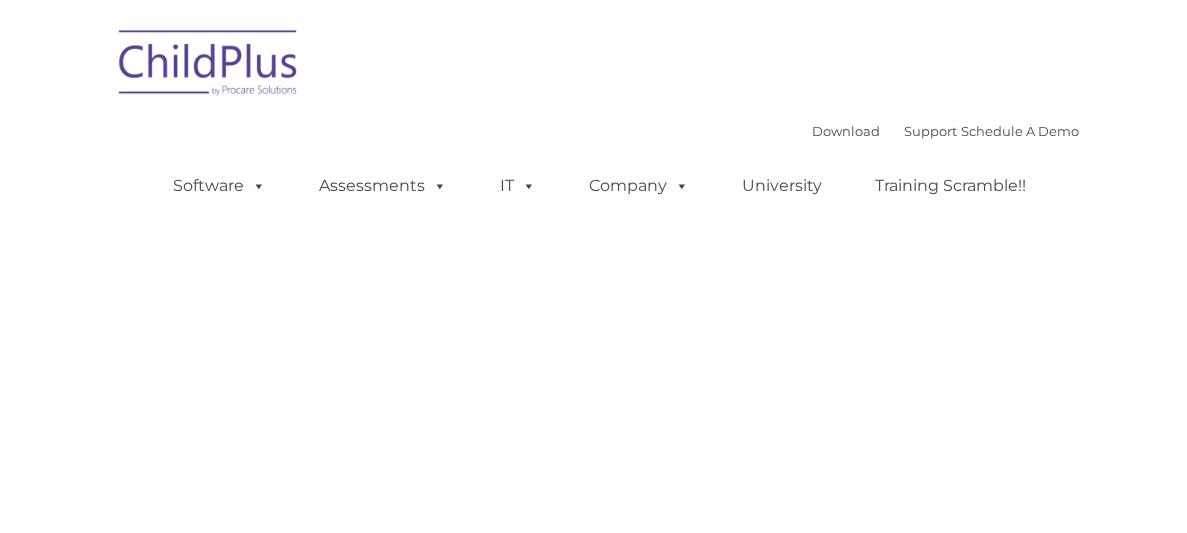 scroll, scrollTop: 0, scrollLeft: 0, axis: both 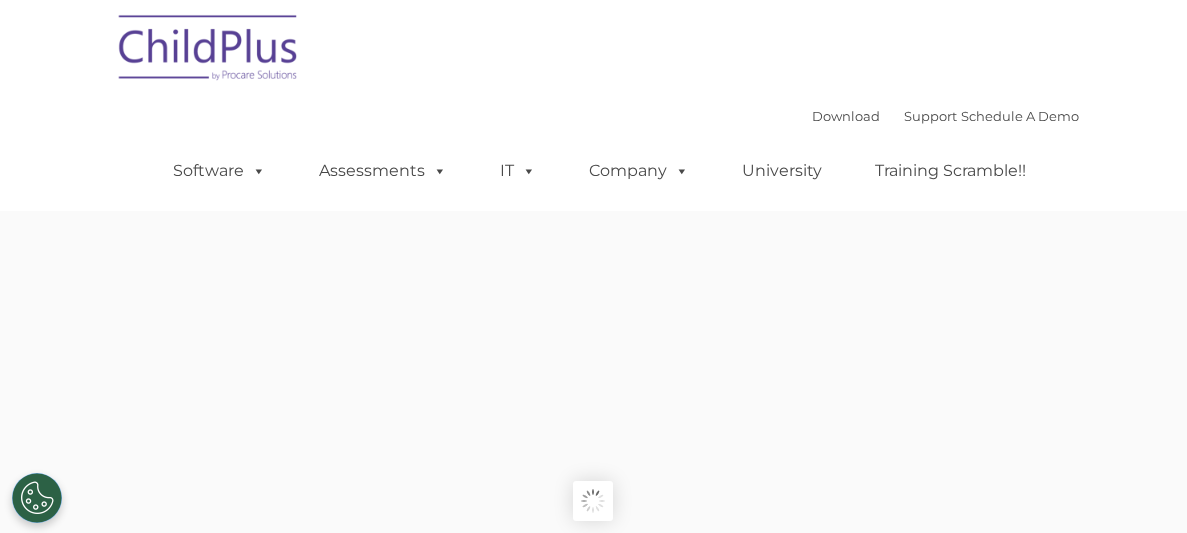 type on "" 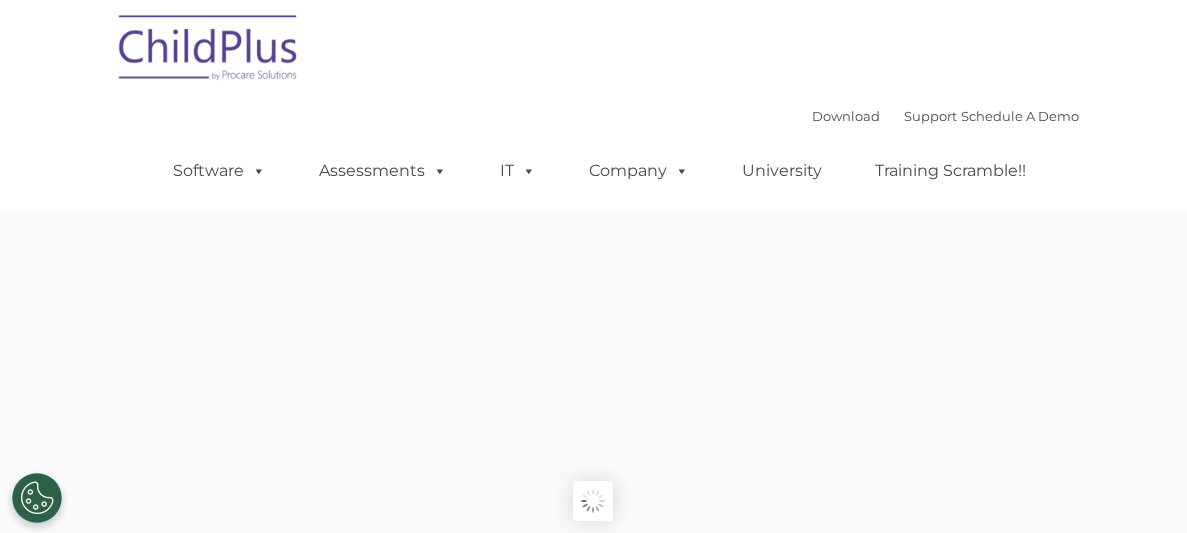 click on "Download          Support      |     Schedule A Demo

MENU MENU Software
ChildPlus:  The original and most widely-used Head Start data management system with over 35 years of experience providing software, service, and support.
Learn More
Features
Schedule A Demo
Getting Started
Assessments
DRDP ©  in ChildPlus:  Experience and analyze child assessments and Head Start data management in one system, with zero complexity with ChildPlus.
Learn More
DRDP Reports
Book a Discovery Call
Attend a Group Demo
DRDP FAQ
IT
Hosting Security System Requirements Download Software Policy
Company
Events Account Help Regional User Groups Contact Us
University Training Scramble!!" at bounding box center [606, 156] 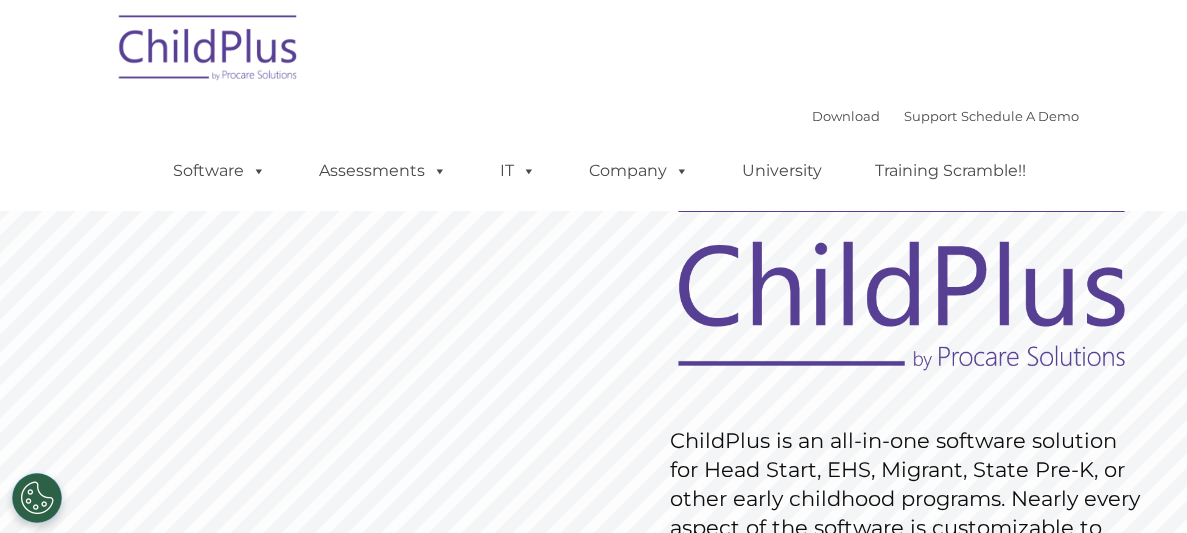 click on "Download          Support      |     Schedule A Demo

MENU MENU Software
ChildPlus:  The original and most widely-used Head Start data management system with over 35 years of experience providing software, service, and support.
Learn More
Features
Schedule A Demo
Getting Started
Assessments
DRDP ©  in ChildPlus:
Learn More
DRDP Reports
Book a Discovery Call
Attend a Group Demo
DRDP FAQ" at bounding box center (593, 105) 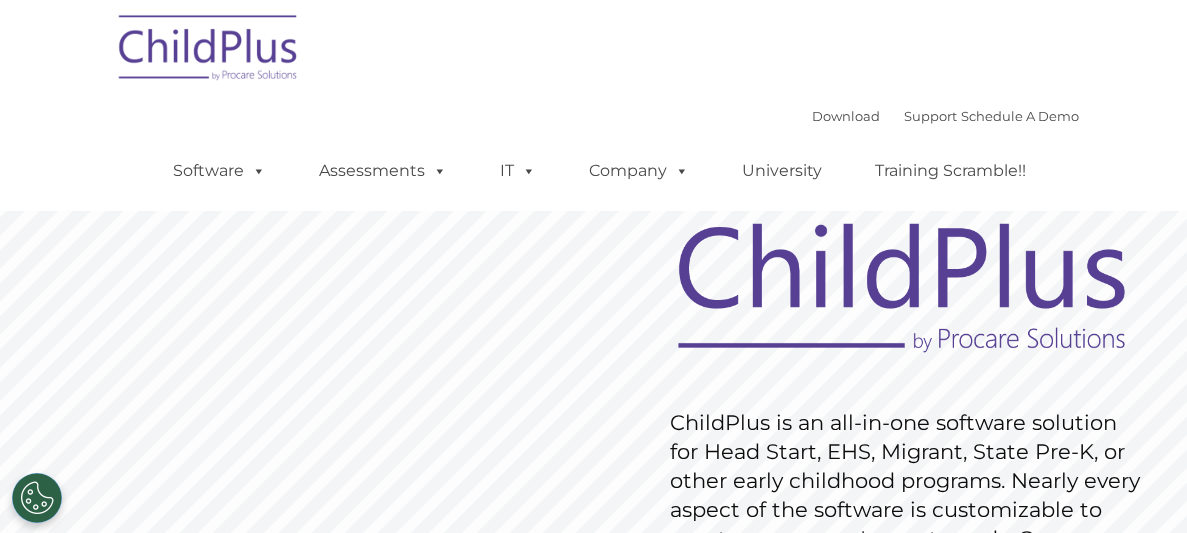 scroll, scrollTop: 26, scrollLeft: 0, axis: vertical 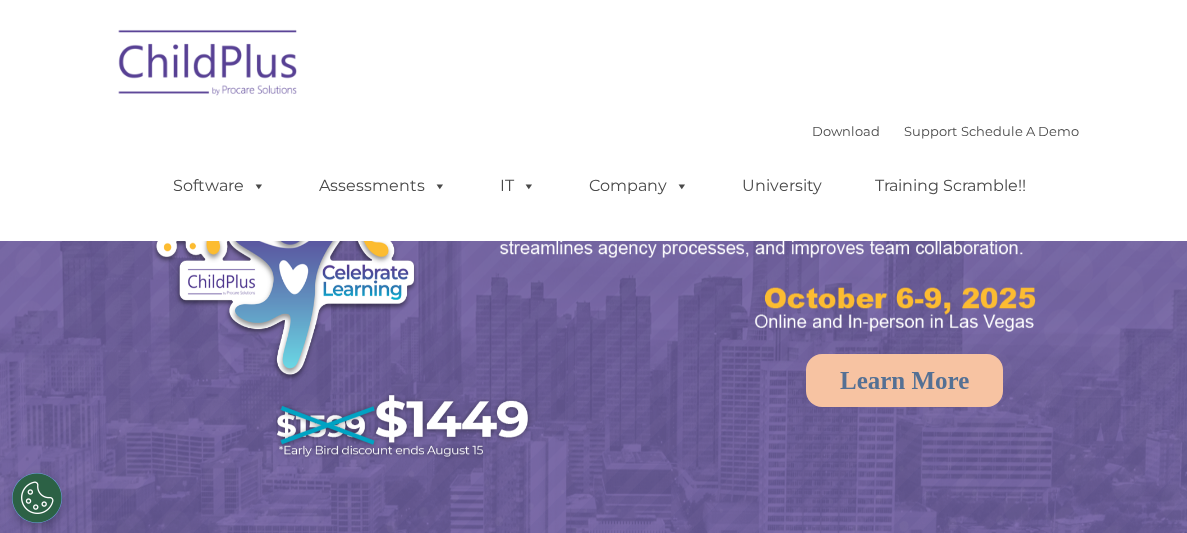 select on "MEDIUM" 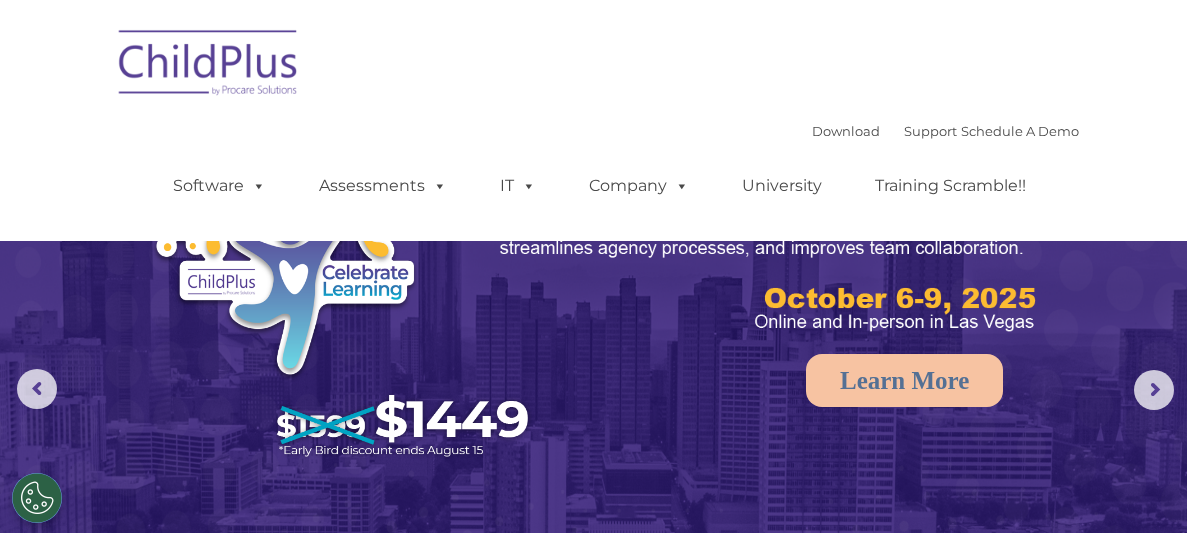 click on "Download          Support      |     Schedule A Demo

MENU MENU Software
ChildPlus:  The original and most widely-used Head Start data management system with over 35 years of experience providing software, service, and support.
Learn More
Features
Schedule A Demo
Getting Started
Assessments
DRDP ©  in ChildPlus:
Learn More
DRDP Reports
Book a Discovery Call
Attend a Group Demo
DRDP FAQ" at bounding box center [593, 120] 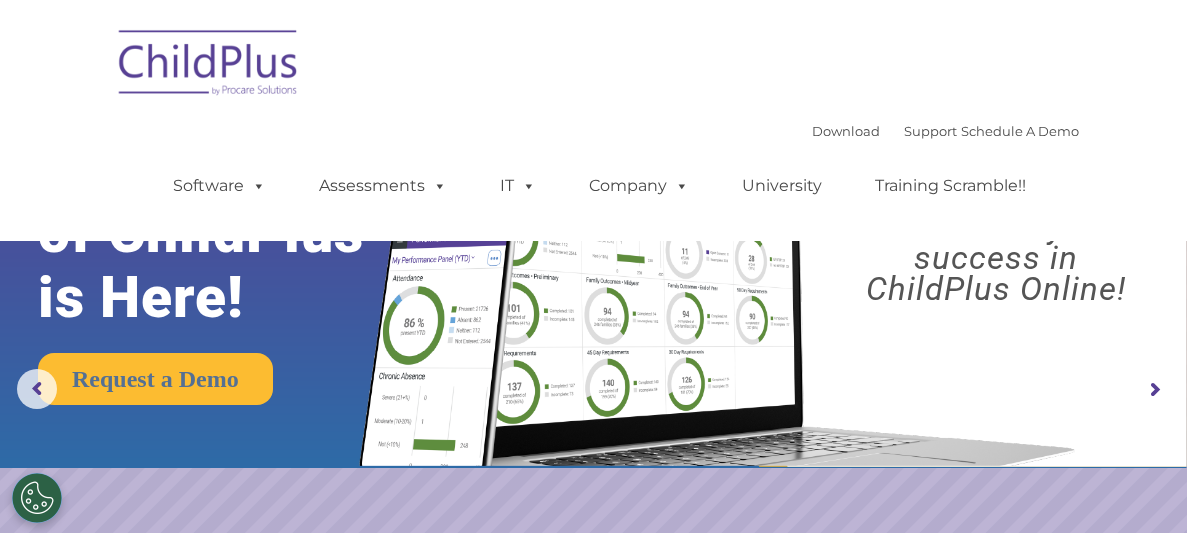 click on "Download          Support      |     Schedule A Demo

MENU MENU Software
ChildPlus:  The original and most widely-used Head Start data management system with over 35 years of experience providing software, service, and support.
Learn More
Features
Schedule A Demo
Getting Started
Assessments
DRDP ©  in ChildPlus:
Learn More
DRDP Reports
Book a Discovery Call
Attend a Group Demo
DRDP FAQ
IT" at bounding box center (594, 120) 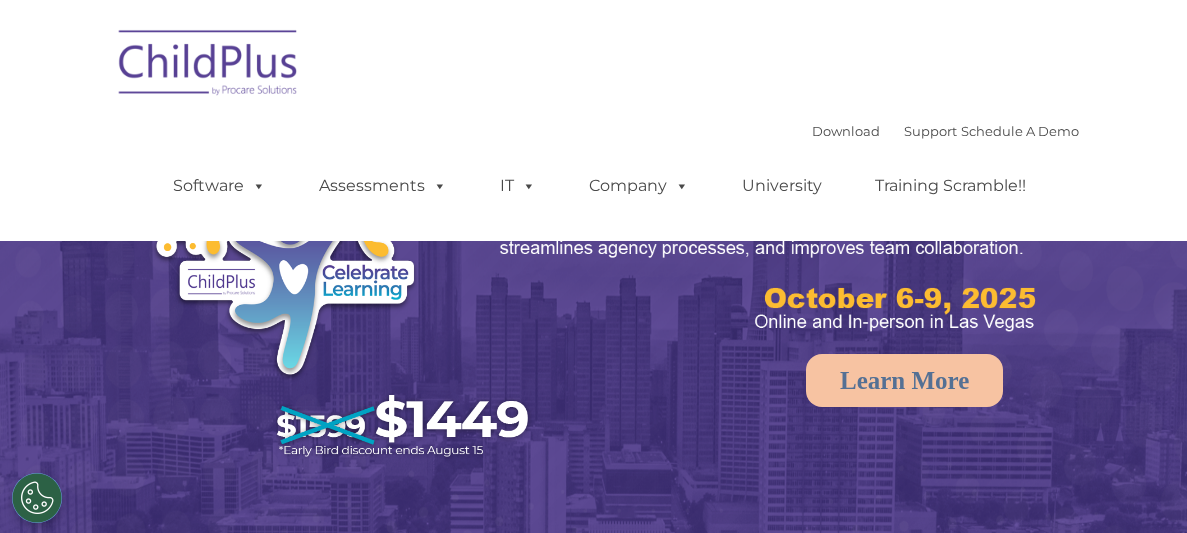 scroll, scrollTop: 0, scrollLeft: 0, axis: both 